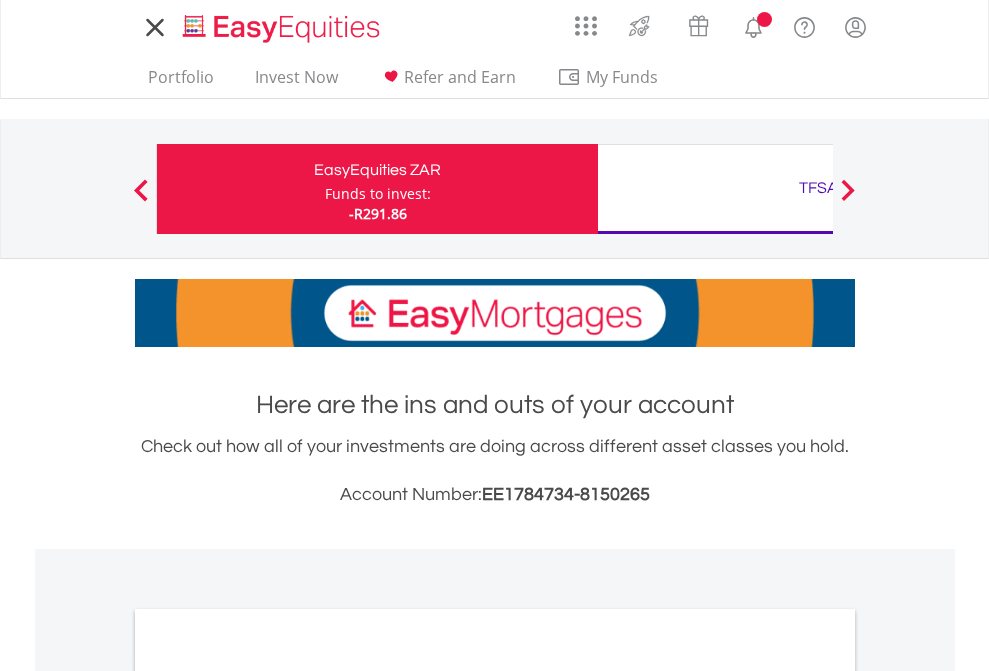 scroll, scrollTop: 0, scrollLeft: 0, axis: both 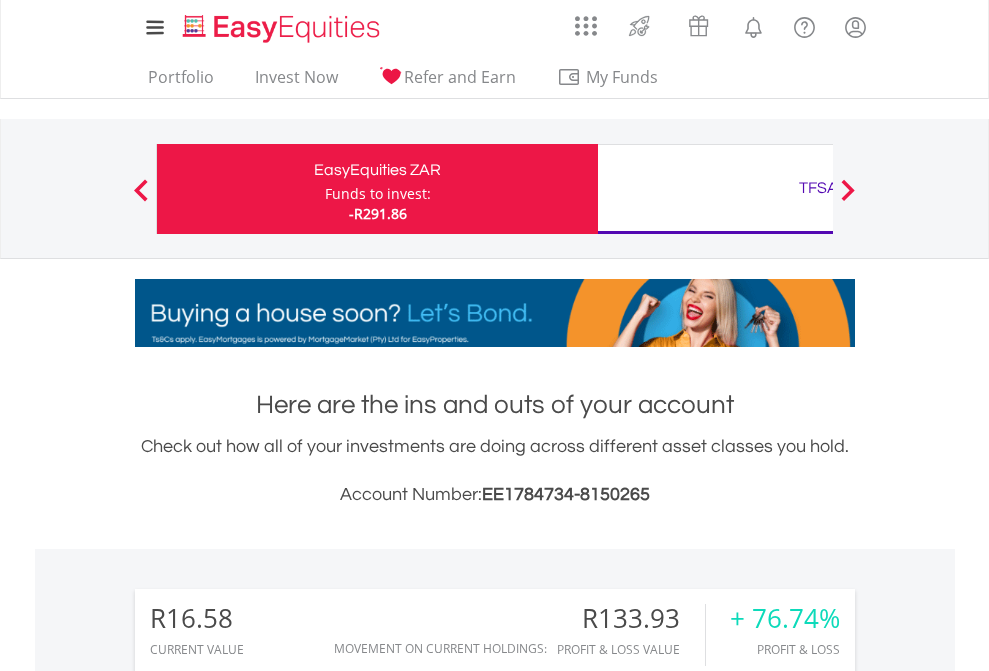click on "Funds to invest:" at bounding box center [378, 194] 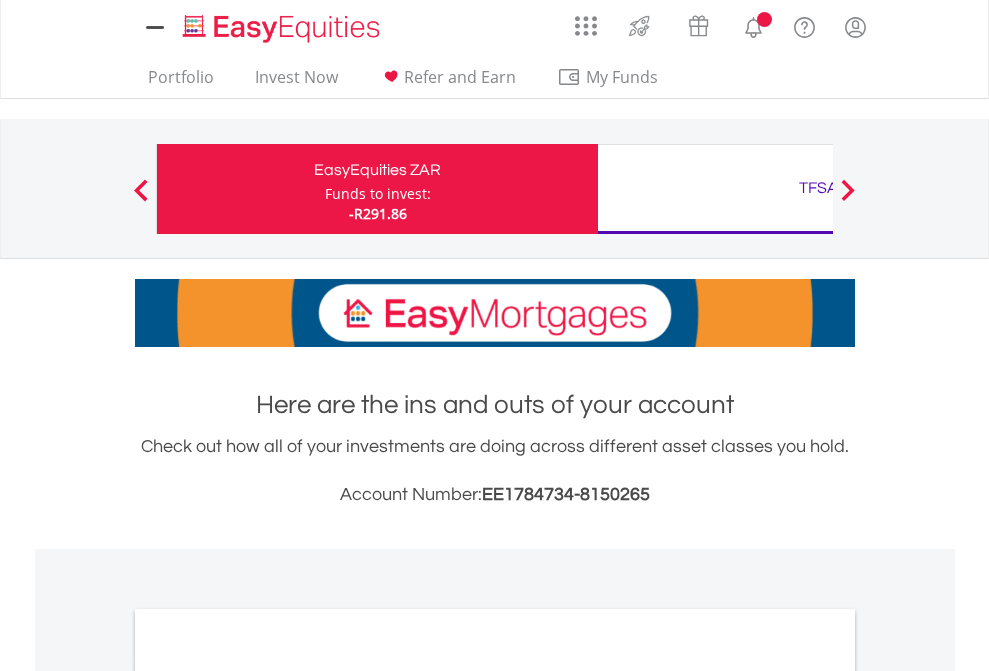 scroll, scrollTop: 0, scrollLeft: 0, axis: both 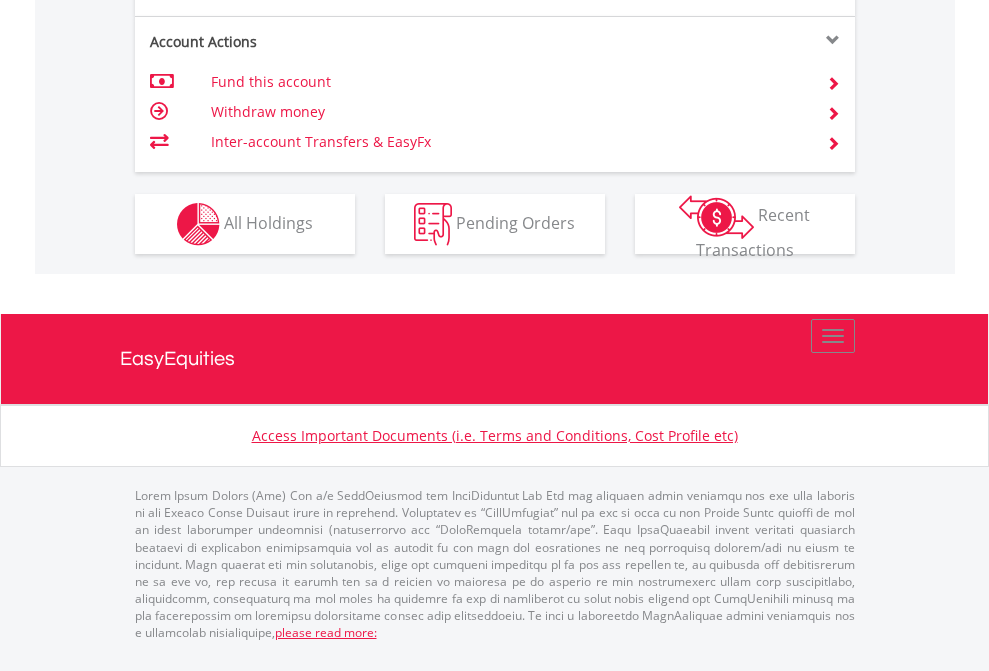 click on "Investment types" at bounding box center [706, -337] 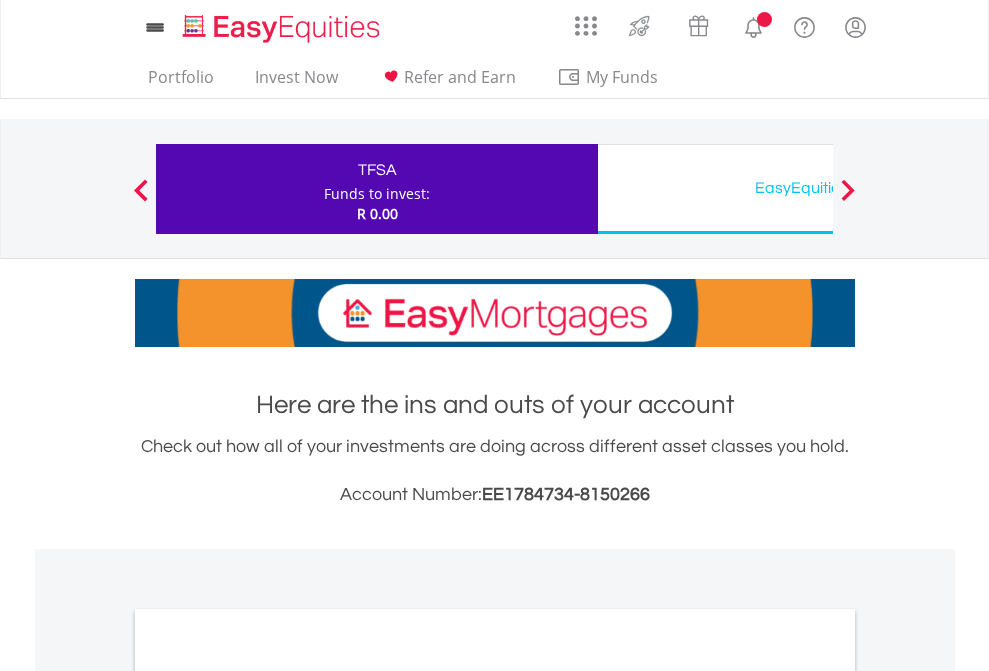 scroll, scrollTop: 0, scrollLeft: 0, axis: both 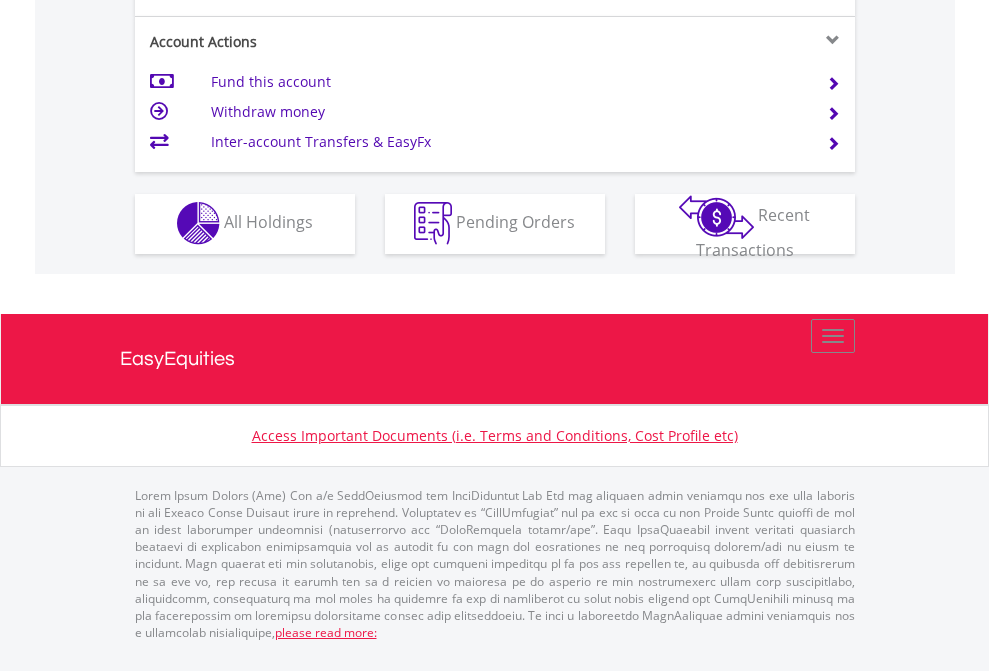 click on "Investment types" at bounding box center (706, -353) 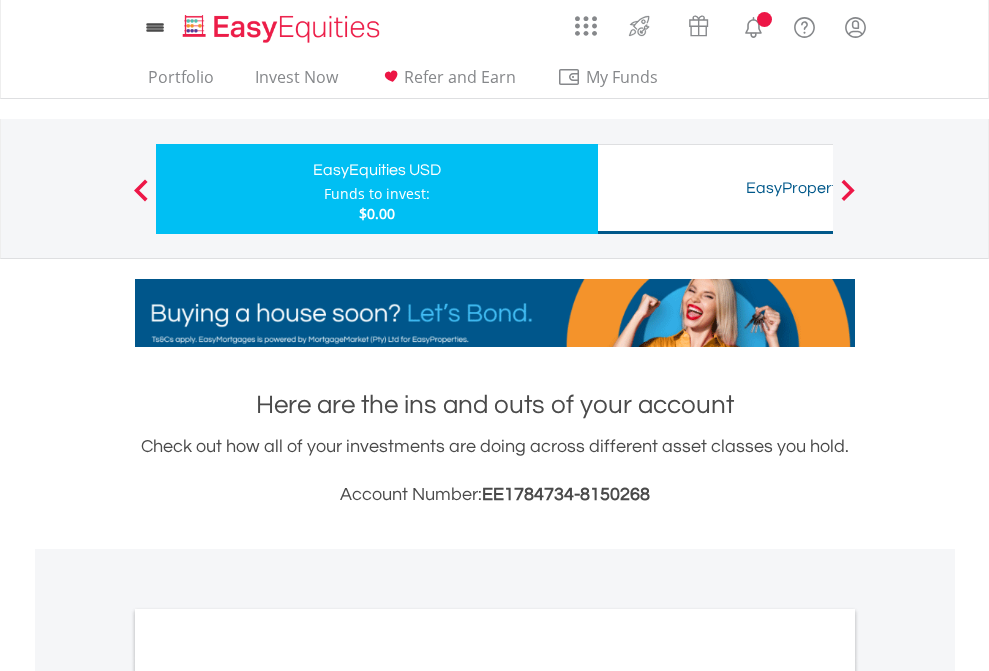 scroll, scrollTop: 0, scrollLeft: 0, axis: both 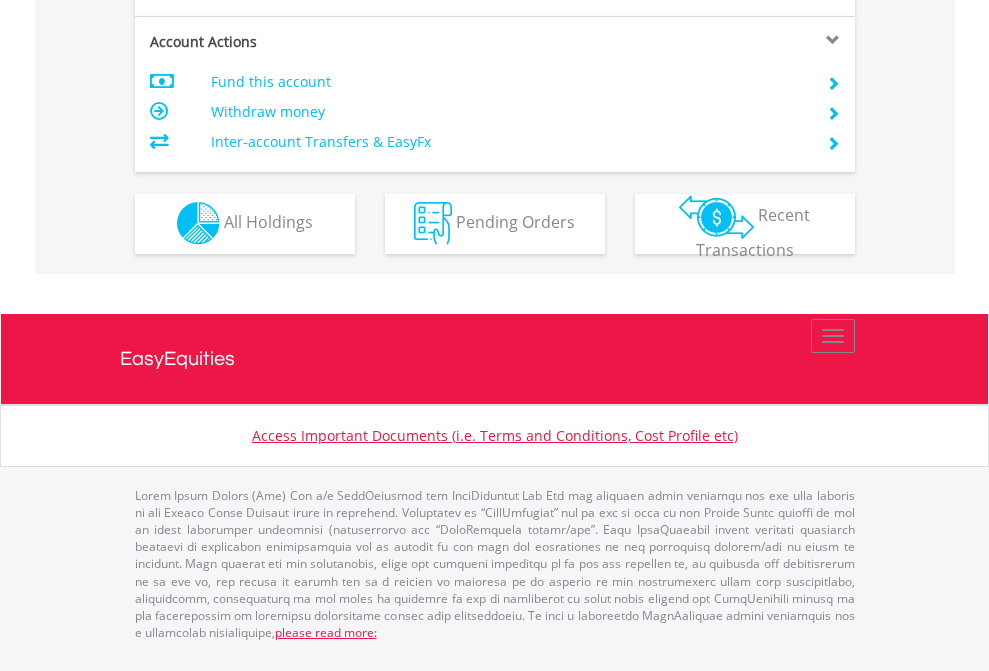 click on "Investment types" at bounding box center [706, -353] 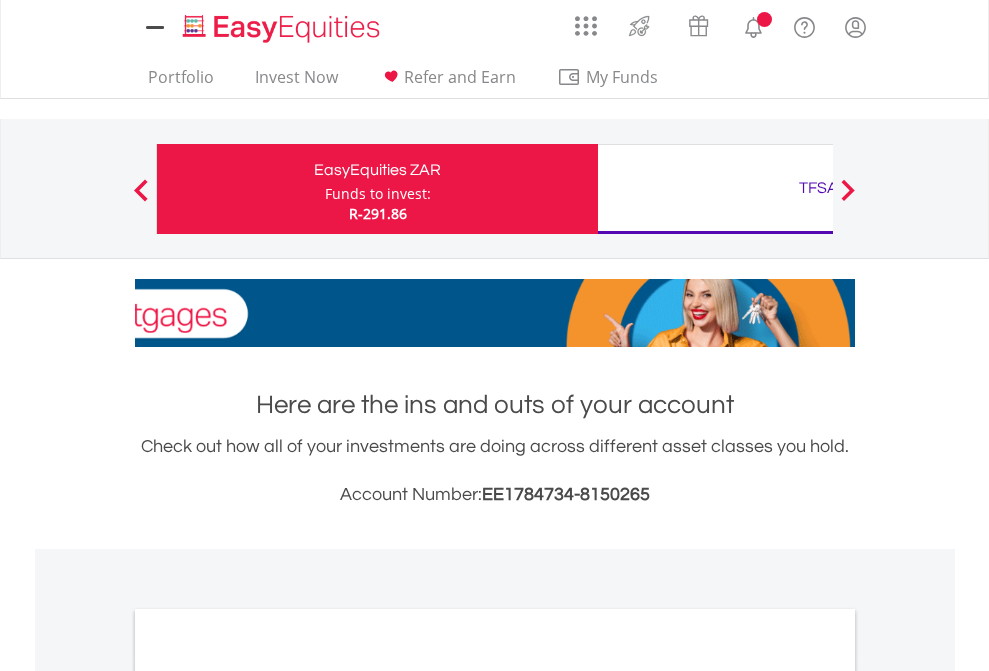 scroll, scrollTop: 0, scrollLeft: 0, axis: both 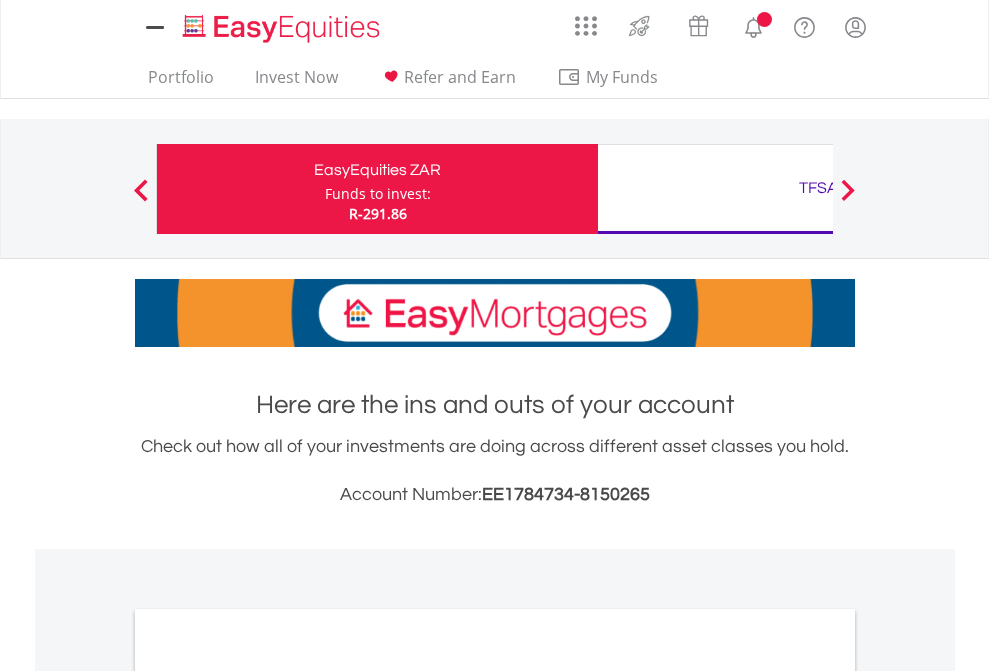 click on "All Holdings" at bounding box center (268, 1096) 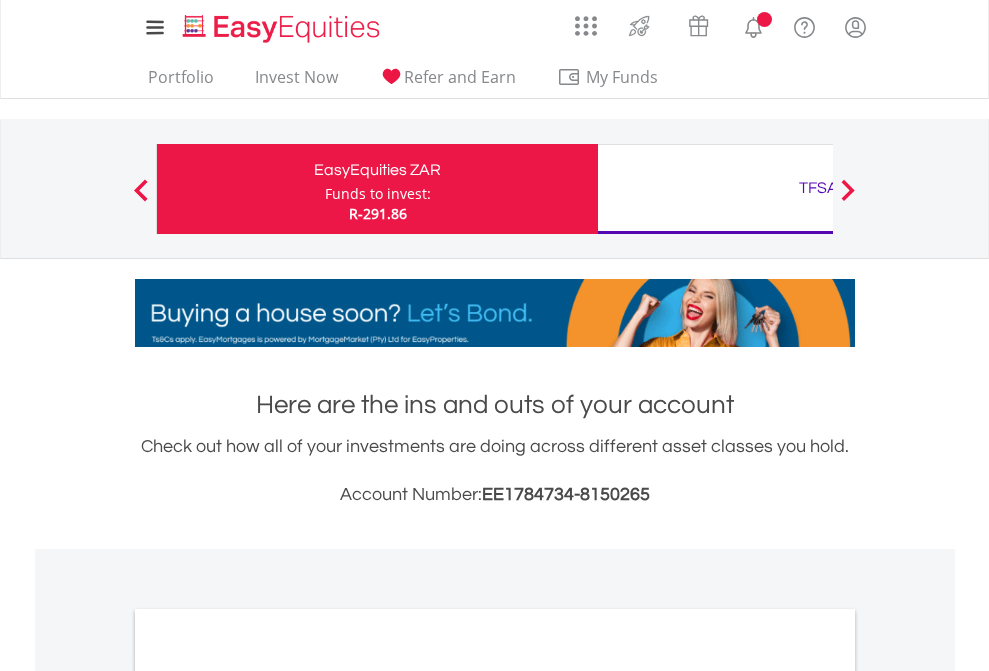 scroll, scrollTop: 1202, scrollLeft: 0, axis: vertical 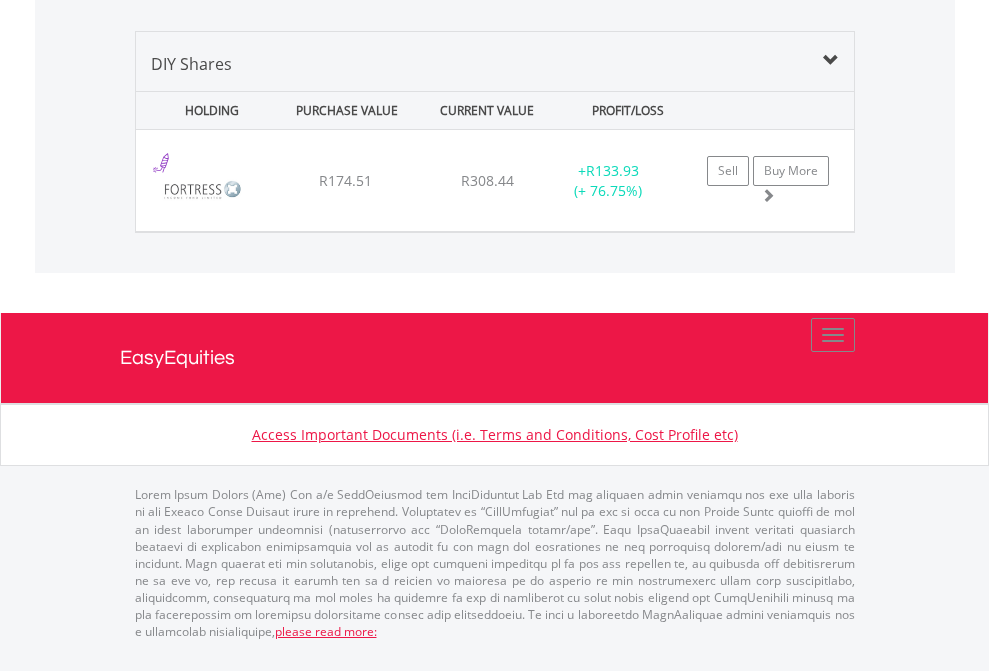click on "TFSA" at bounding box center (818, -1339) 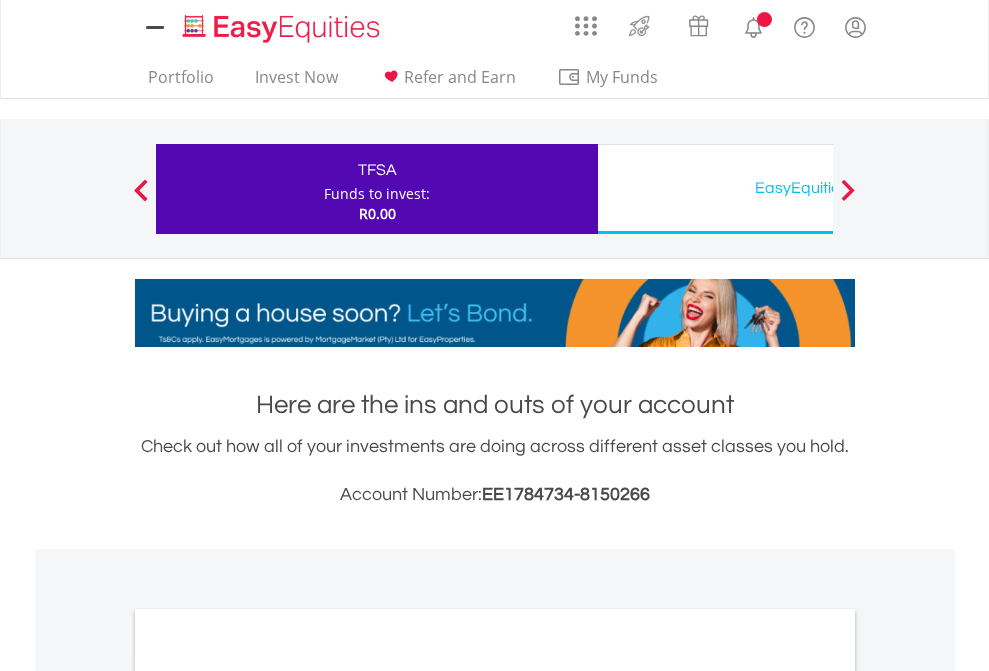 click on "All Holdings" at bounding box center [268, 1096] 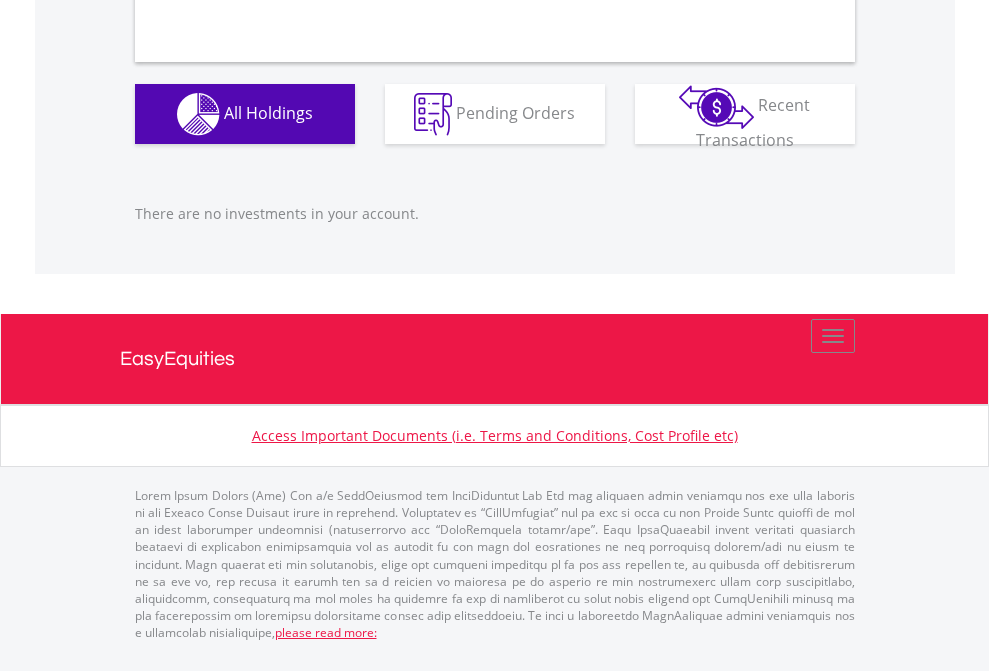 scroll, scrollTop: 1980, scrollLeft: 0, axis: vertical 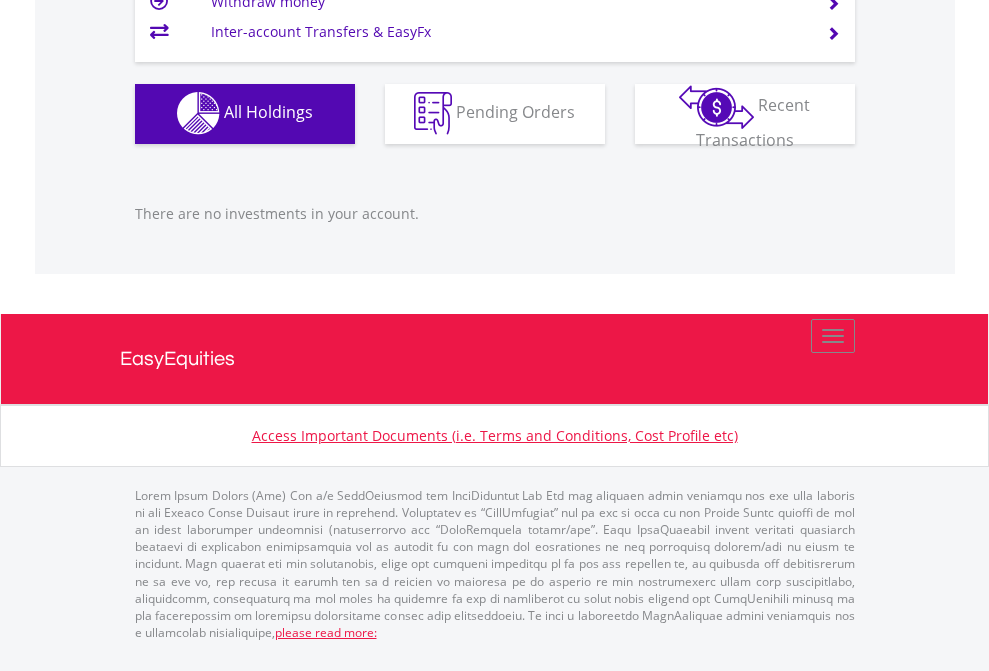 click on "EasyEquities USD" at bounding box center [818, -1142] 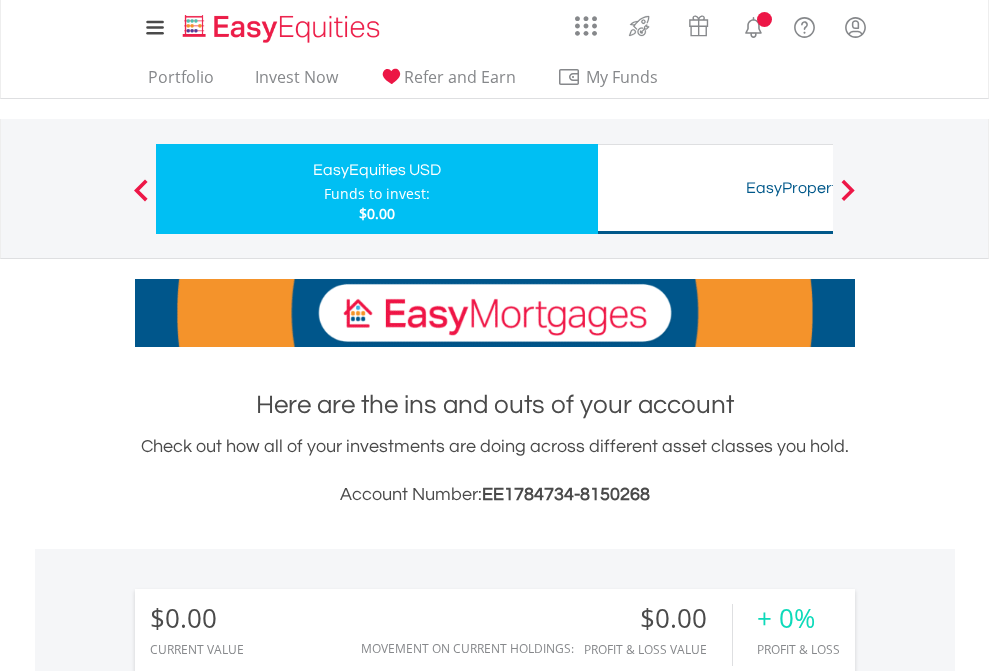 scroll, scrollTop: 0, scrollLeft: 0, axis: both 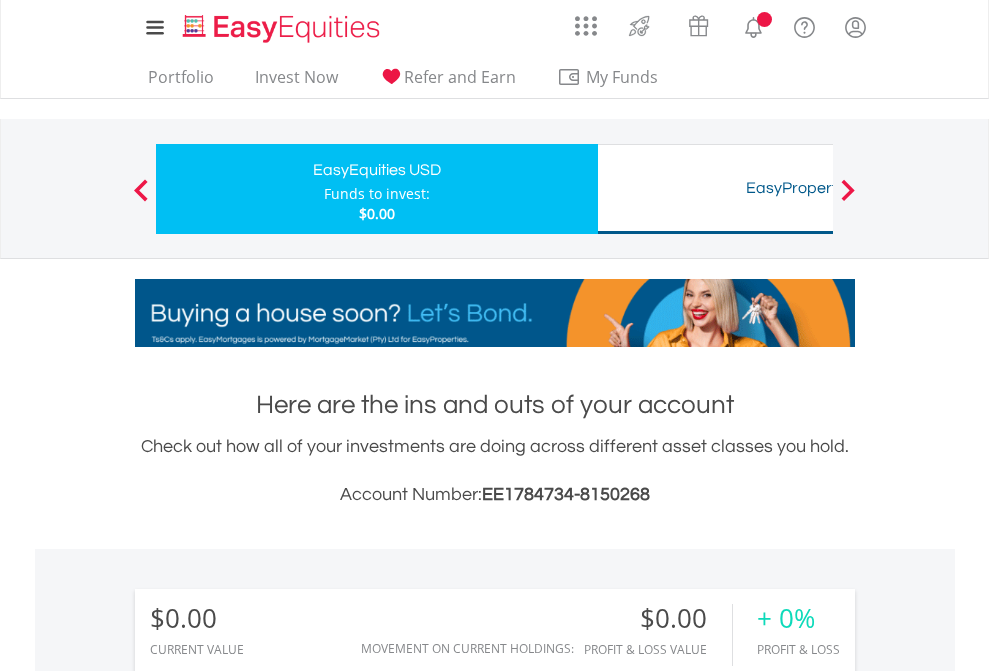 click on "All Holdings" at bounding box center (268, 1442) 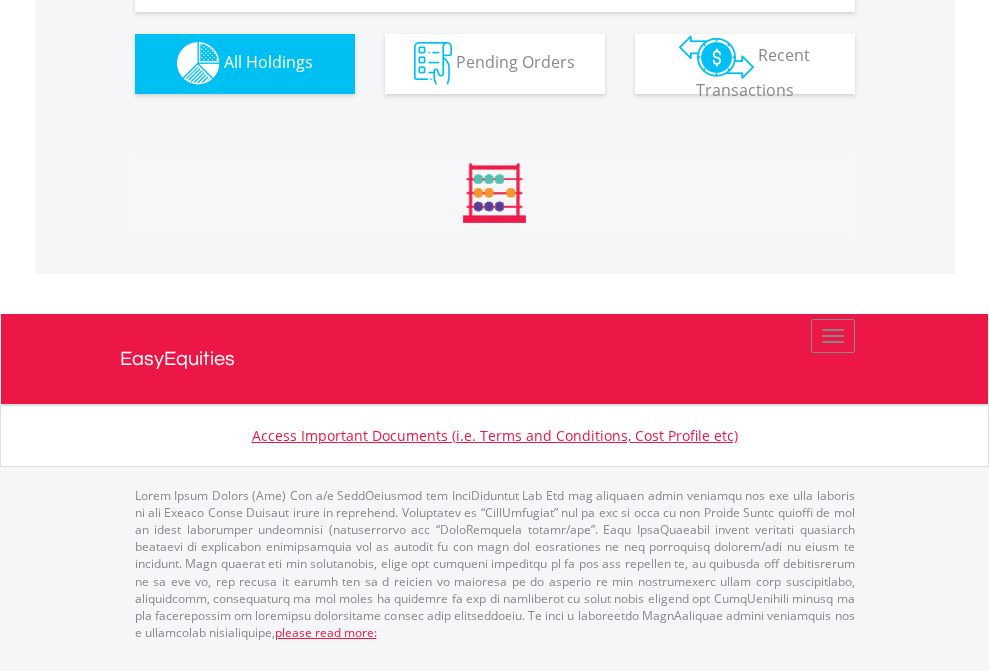 scroll, scrollTop: 1980, scrollLeft: 0, axis: vertical 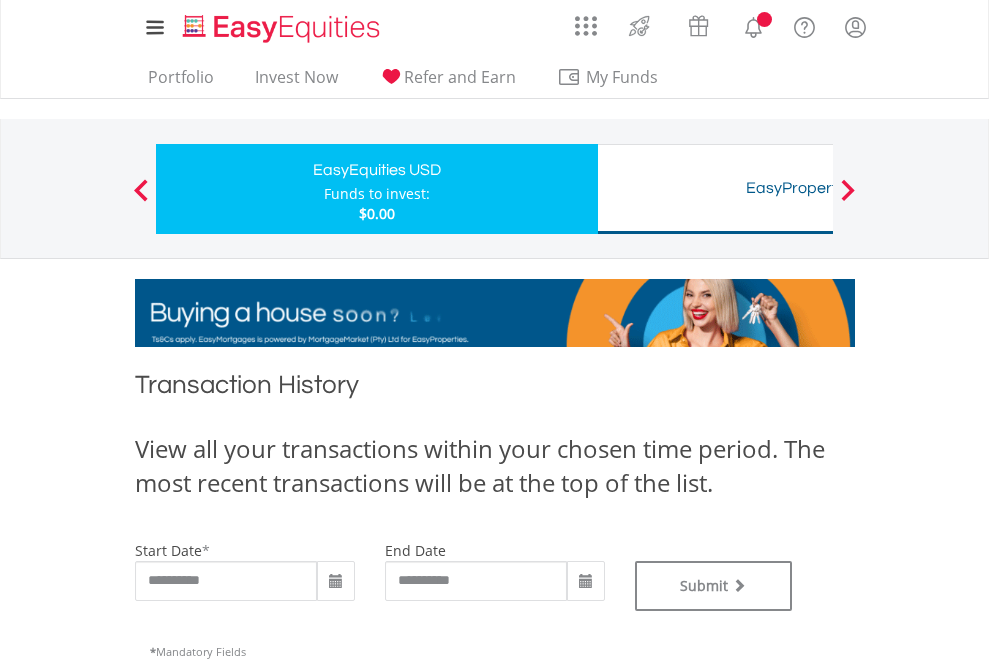 type on "**********" 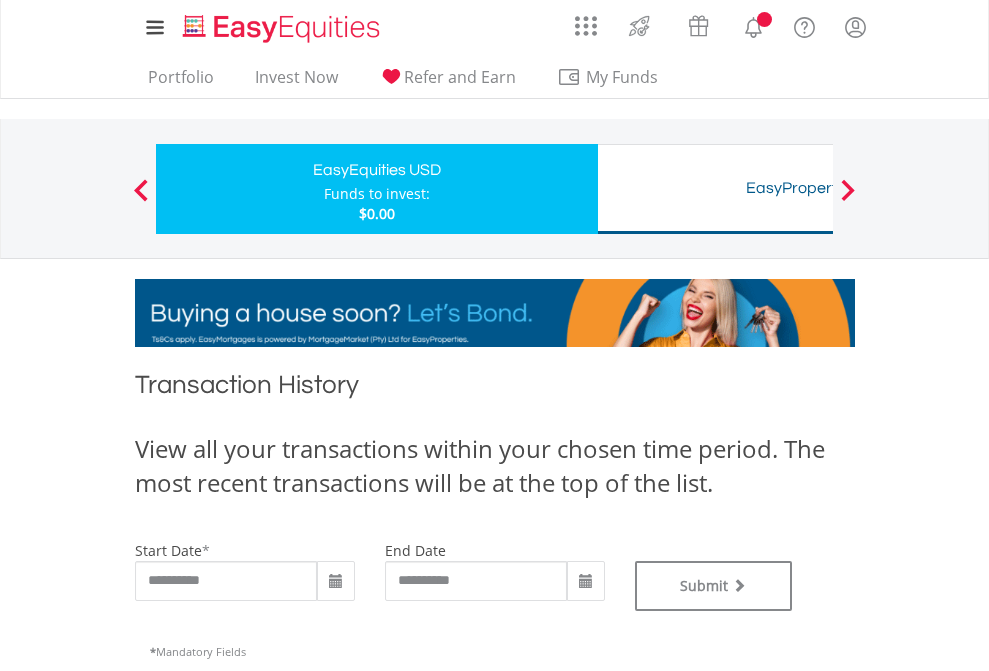 type on "**********" 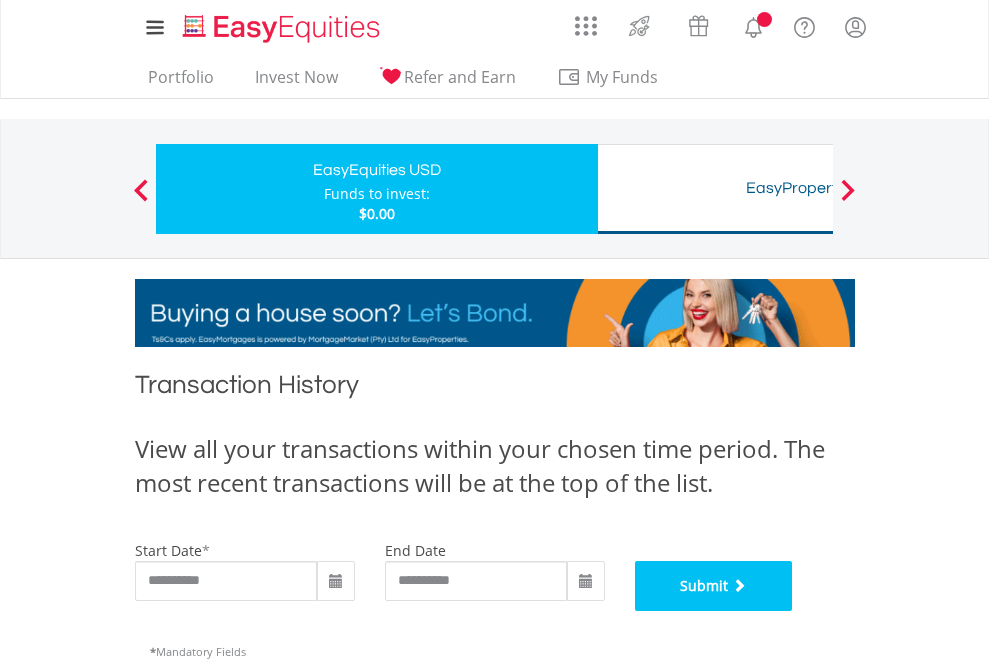 click on "Submit" at bounding box center (714, 586) 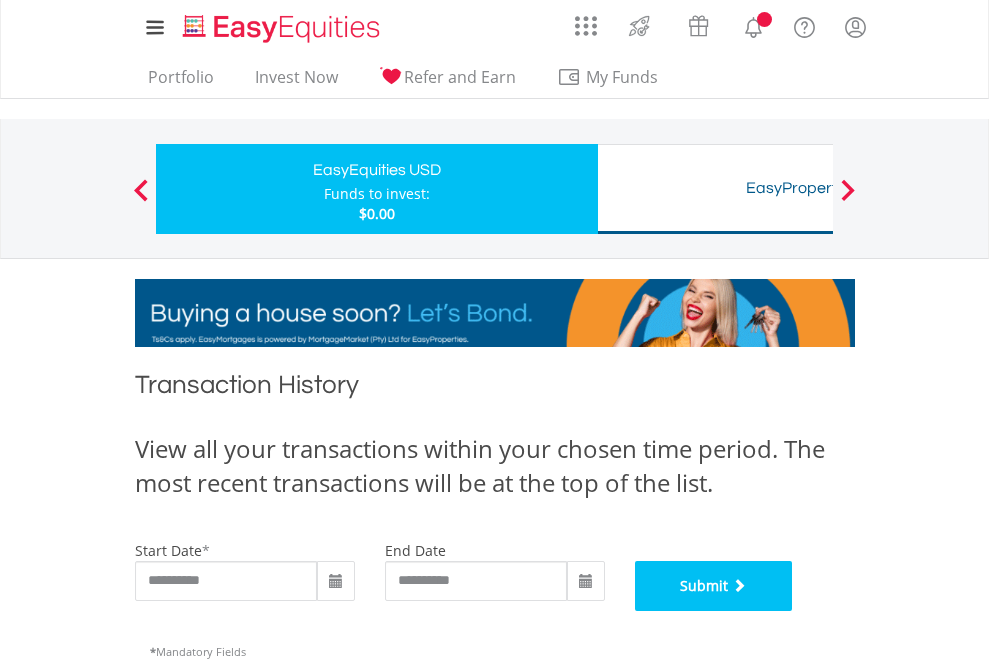 scroll, scrollTop: 811, scrollLeft: 0, axis: vertical 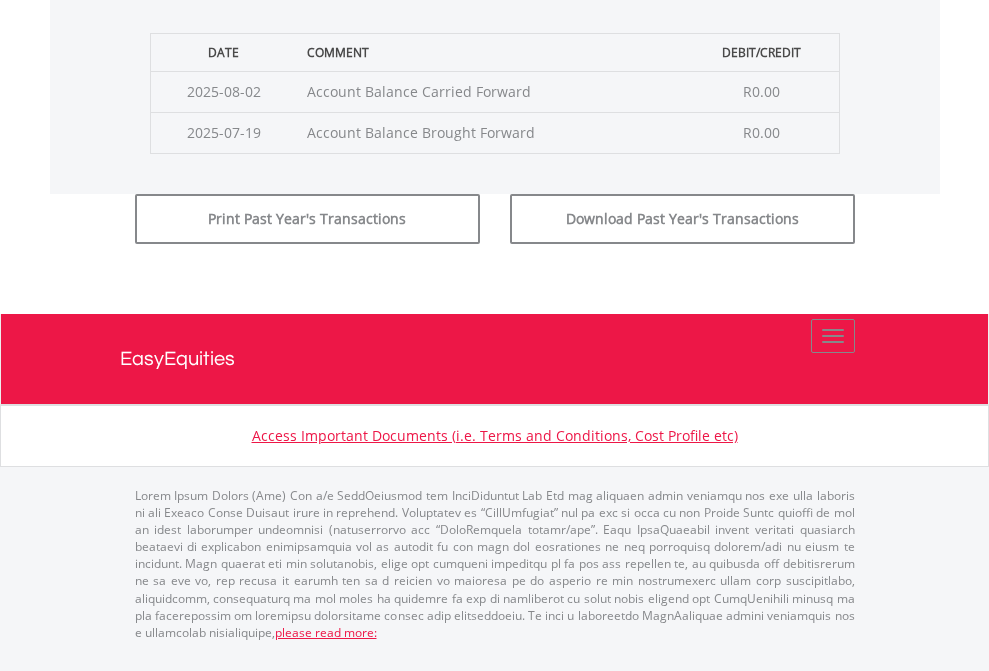 click on "Submit" at bounding box center [714, -183] 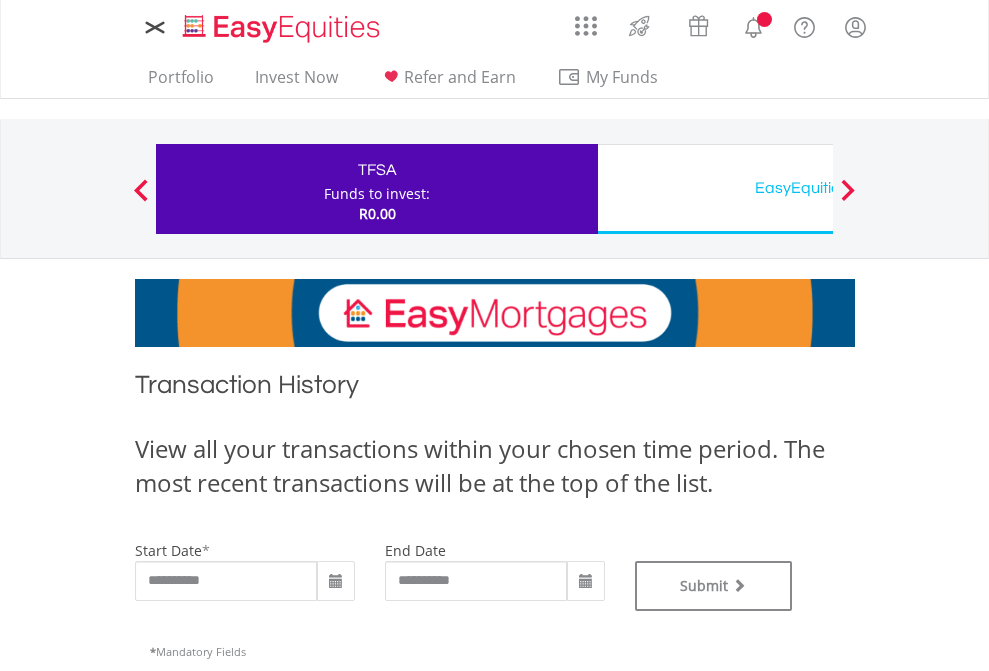 scroll, scrollTop: 0, scrollLeft: 0, axis: both 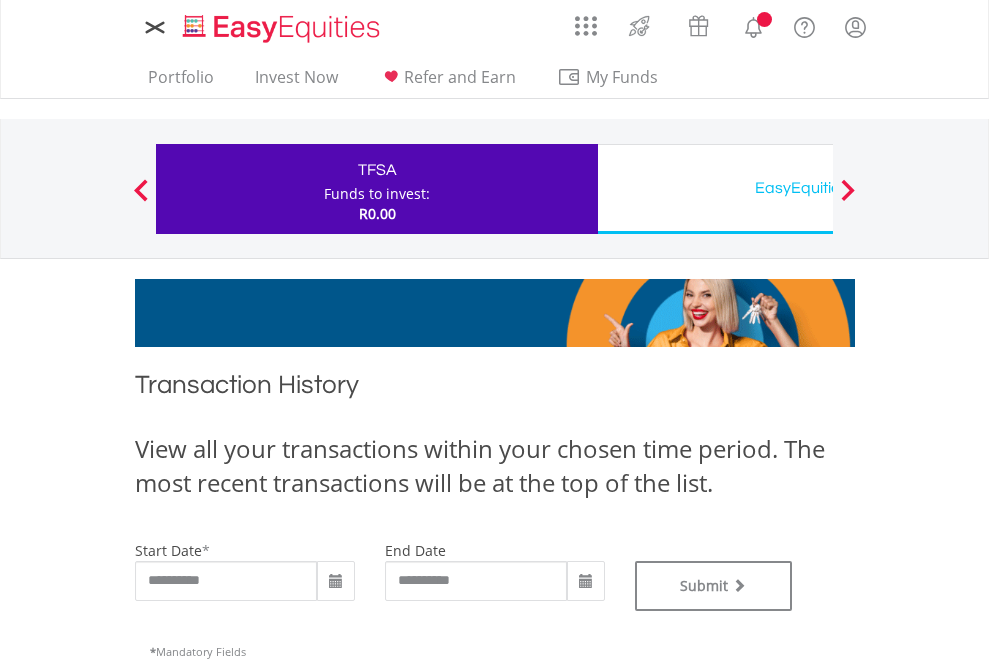 click on "EasyEquities USD" at bounding box center [818, 188] 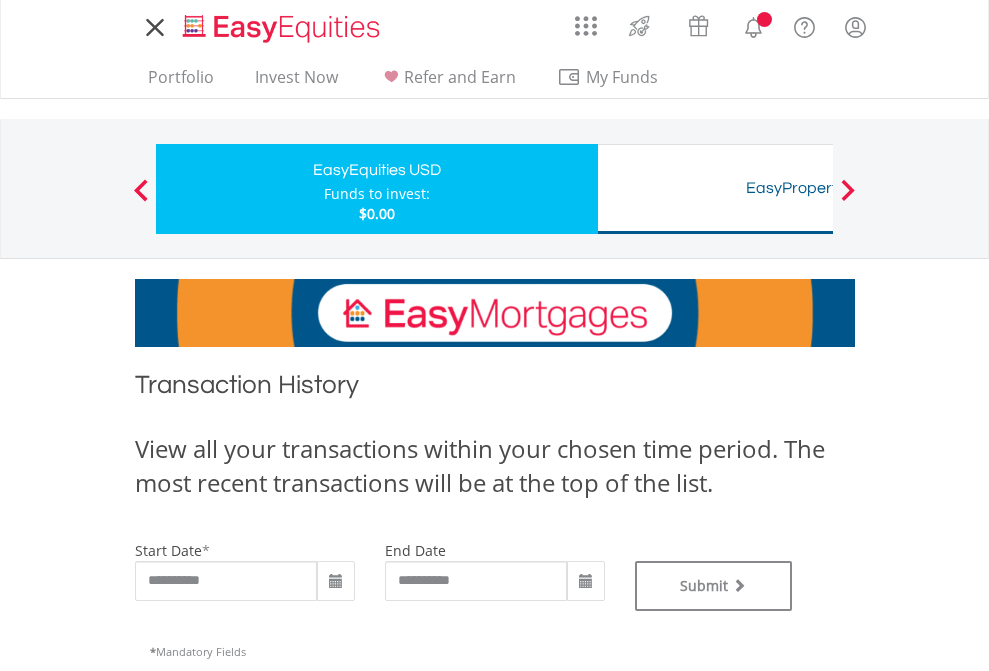 scroll, scrollTop: 0, scrollLeft: 0, axis: both 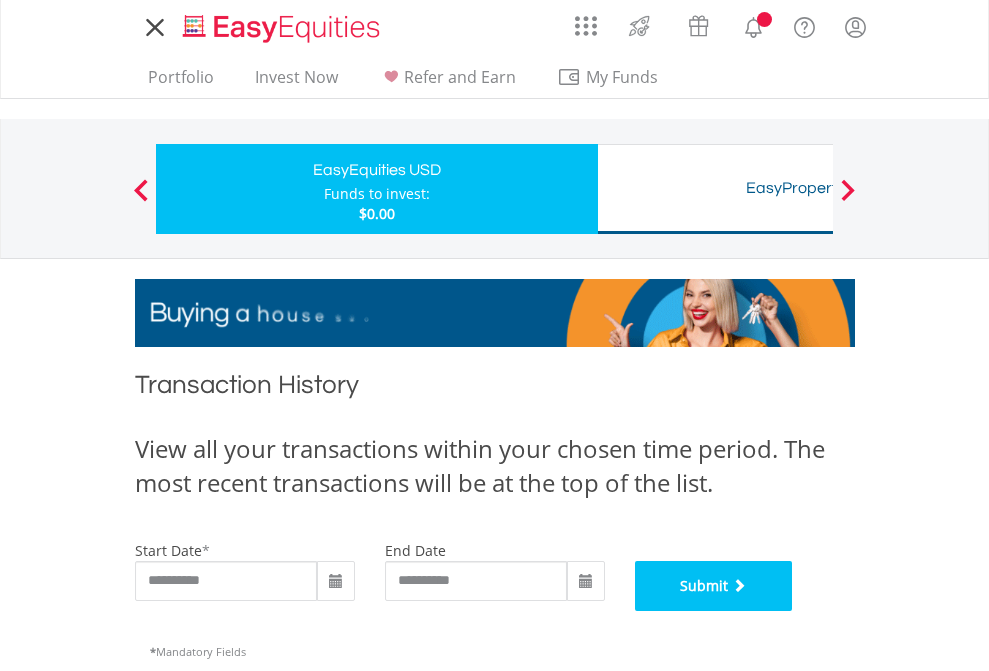 click on "Submit" at bounding box center [714, 586] 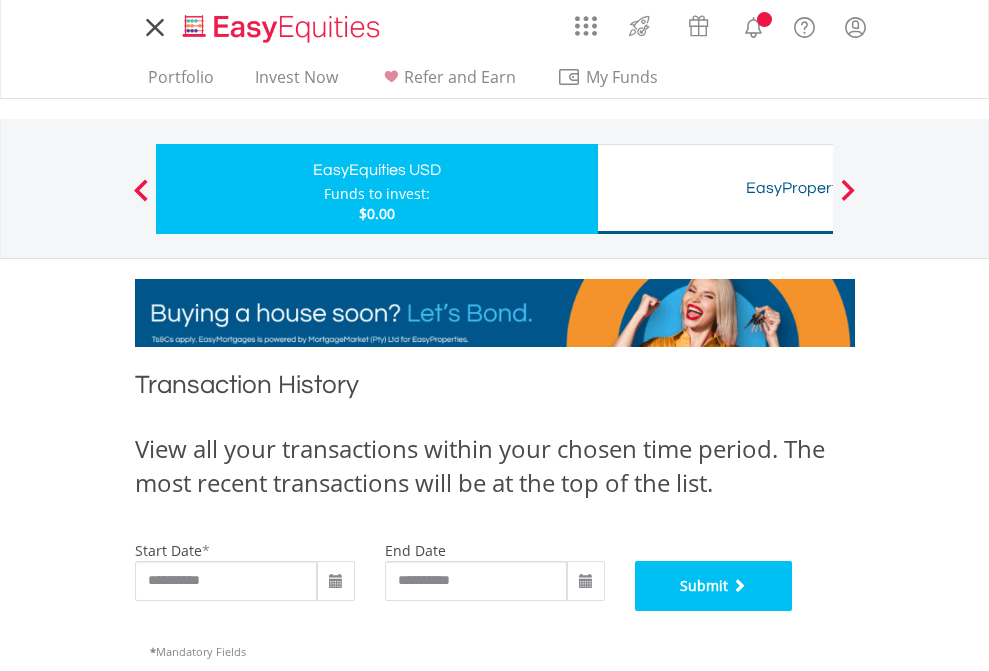scroll, scrollTop: 811, scrollLeft: 0, axis: vertical 